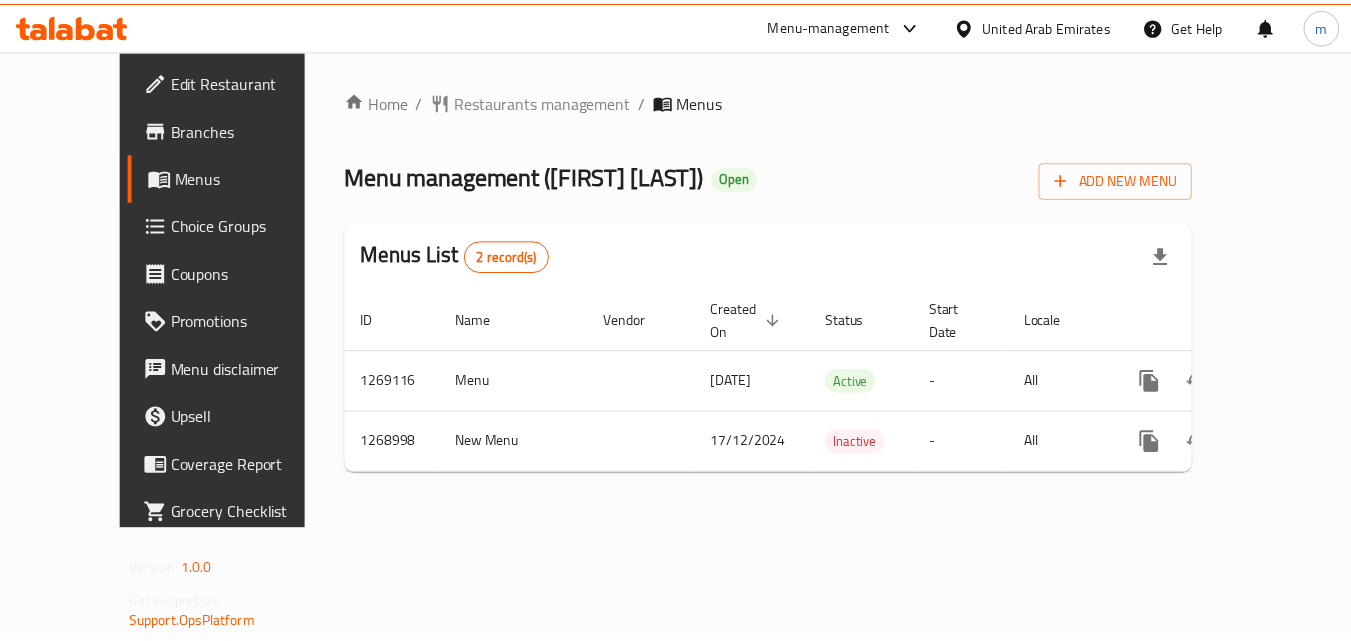 scroll, scrollTop: 0, scrollLeft: 0, axis: both 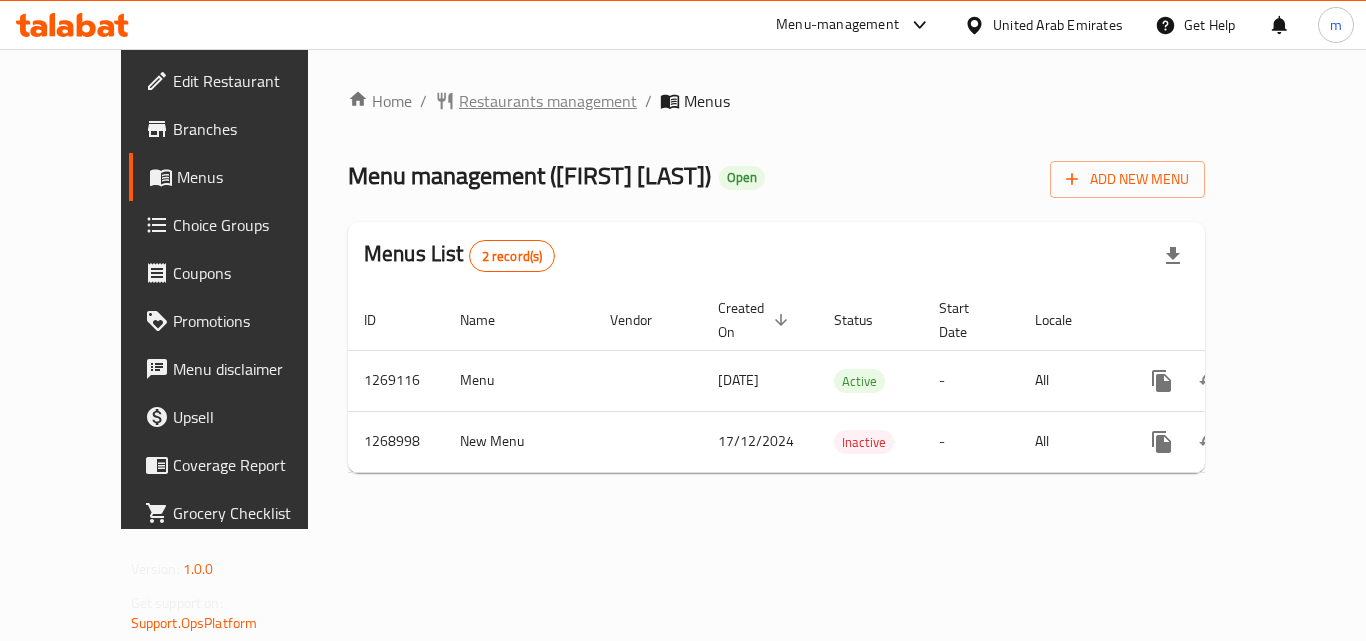 click on "Restaurants management" at bounding box center (548, 101) 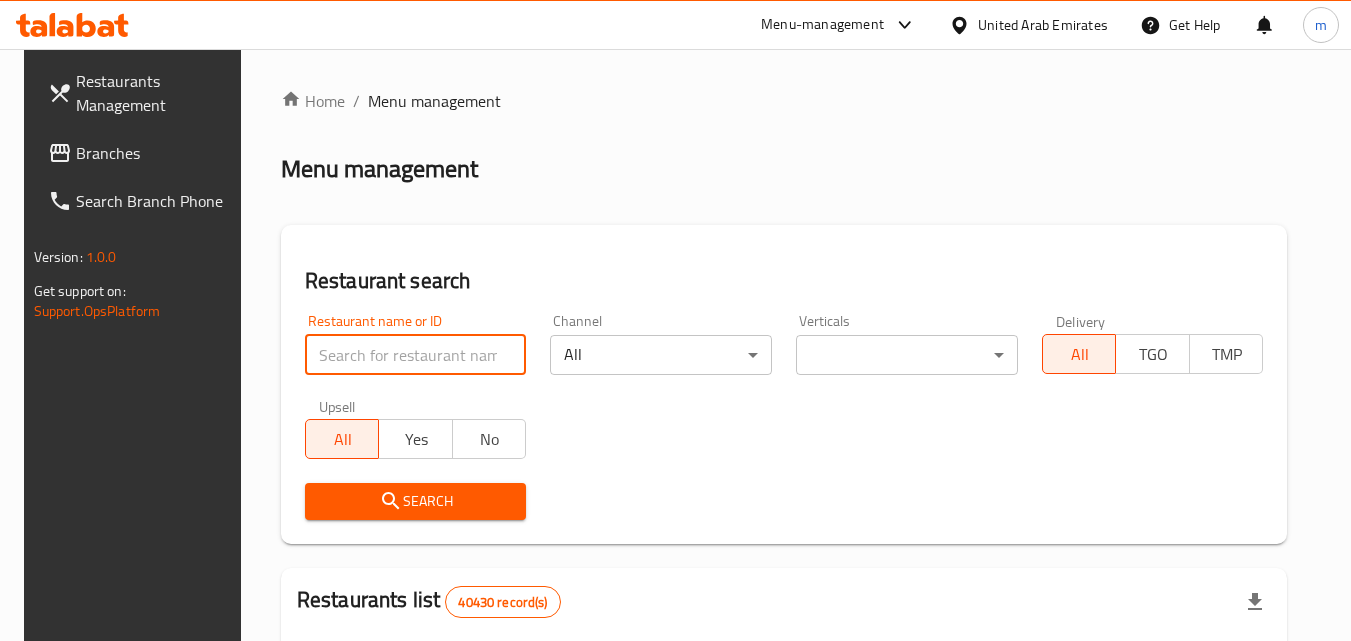 click at bounding box center [416, 355] 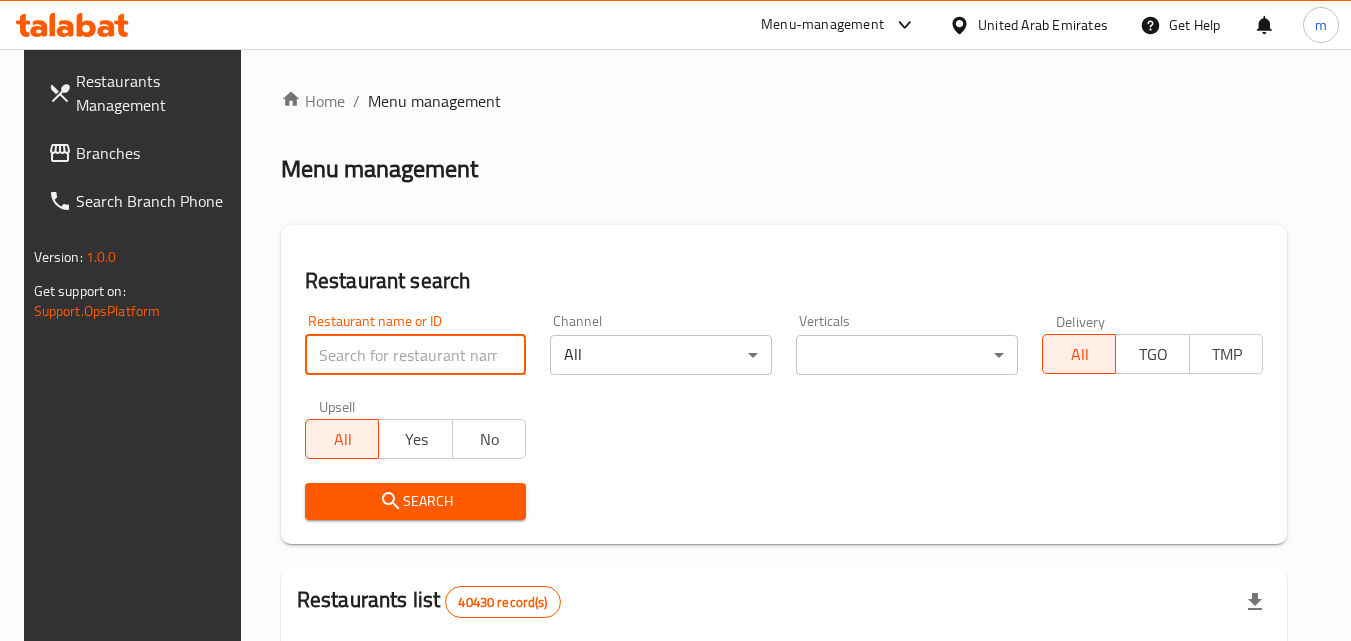 paste on "688290" 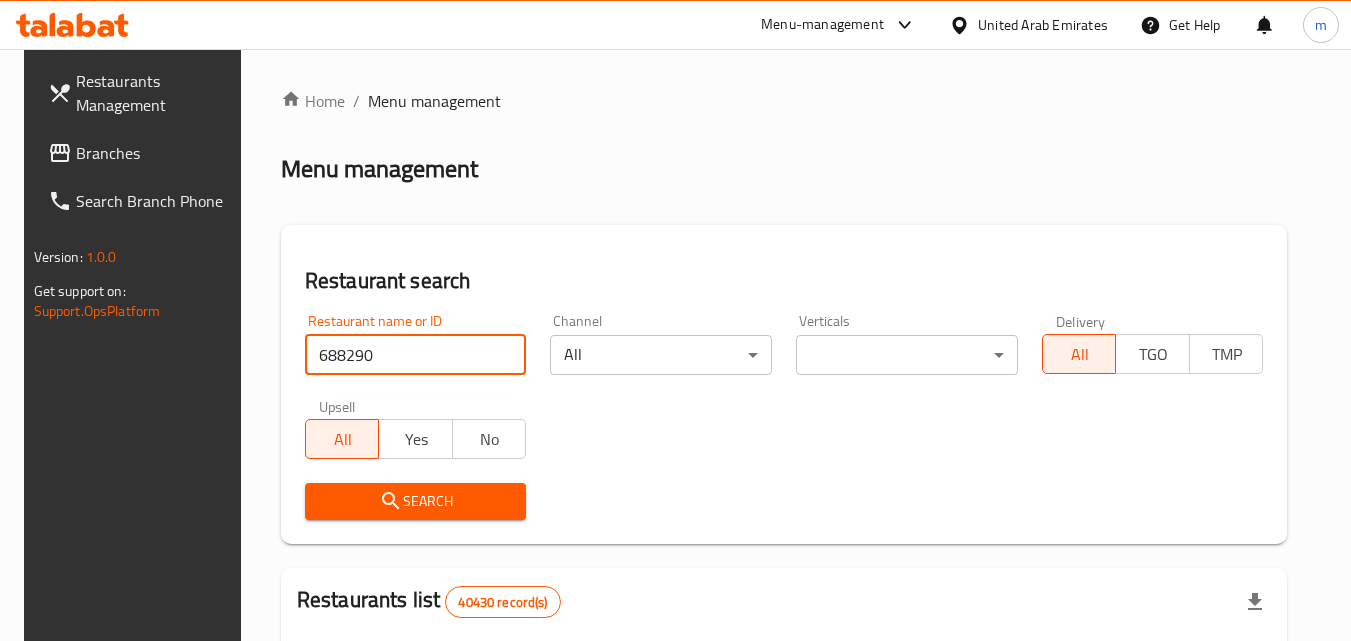 type on "688290" 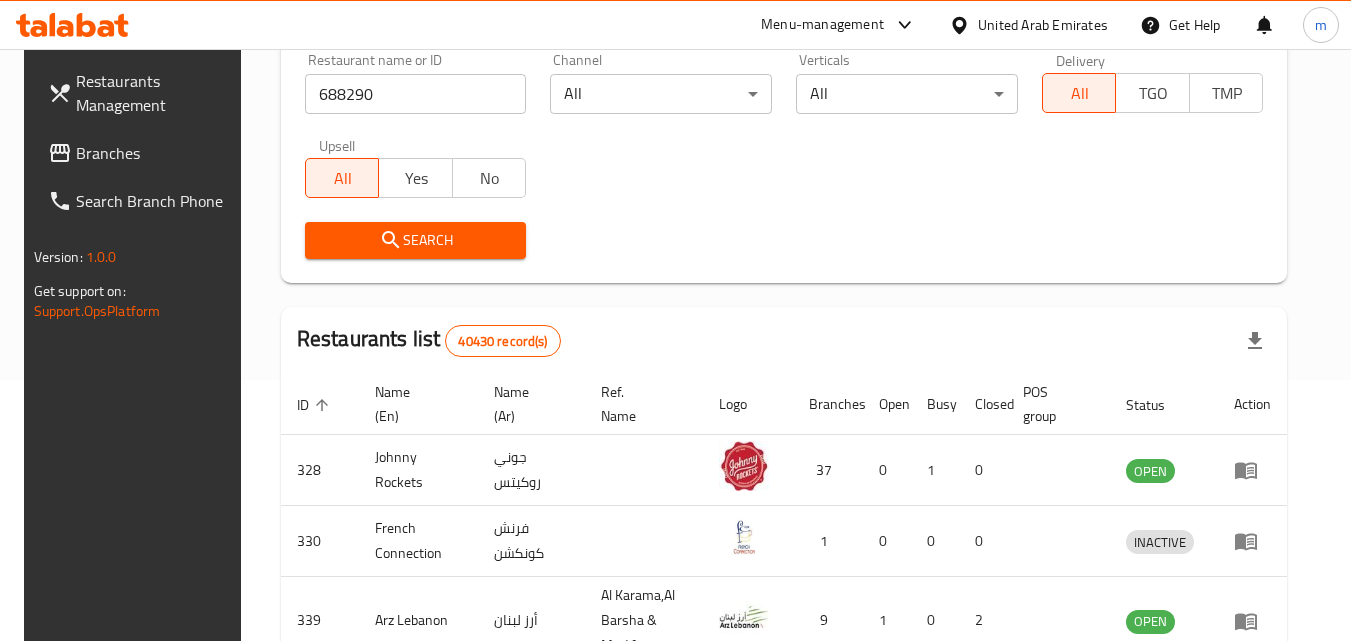 scroll, scrollTop: 200, scrollLeft: 0, axis: vertical 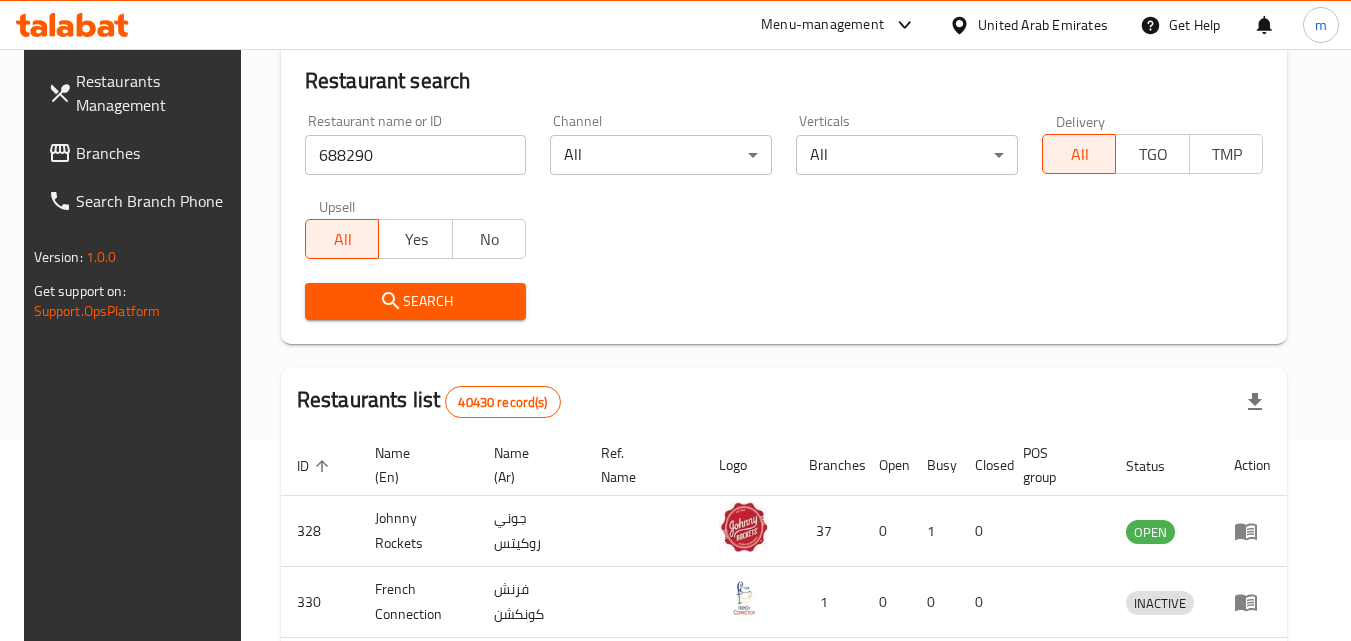 drag, startPoint x: 1091, startPoint y: 15, endPoint x: 1060, endPoint y: 50, distance: 46.75468 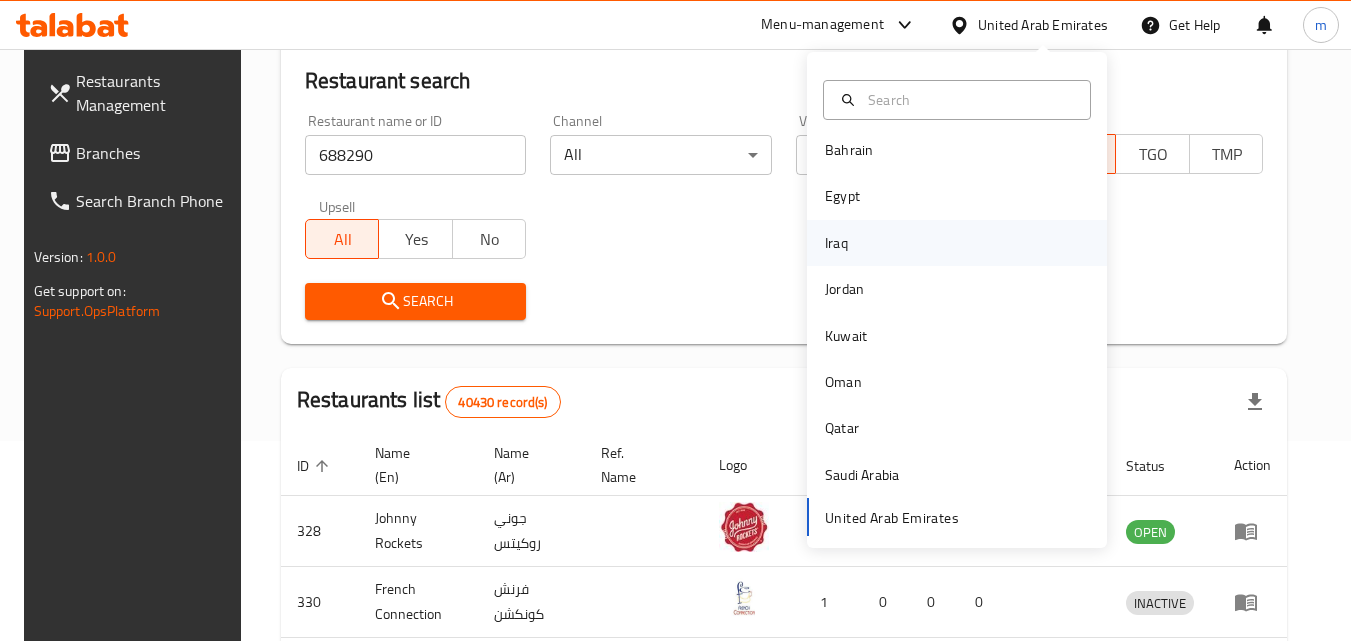 scroll, scrollTop: 11, scrollLeft: 0, axis: vertical 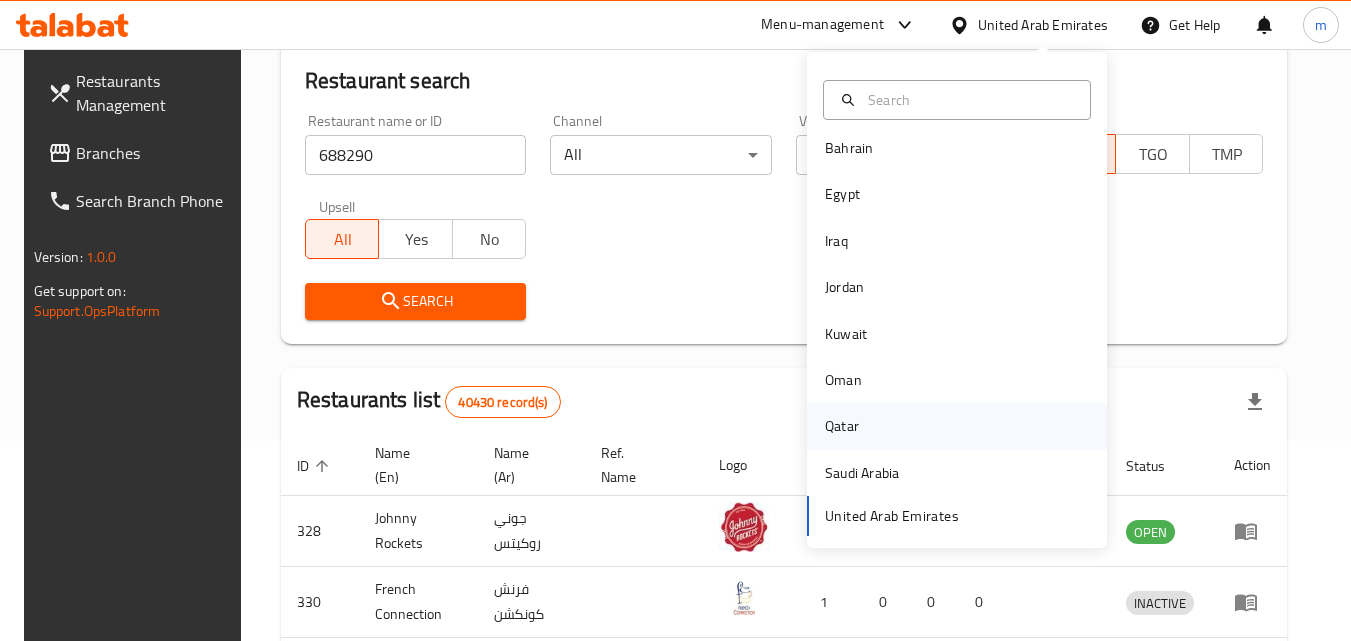 click on "Qatar" at bounding box center [842, 426] 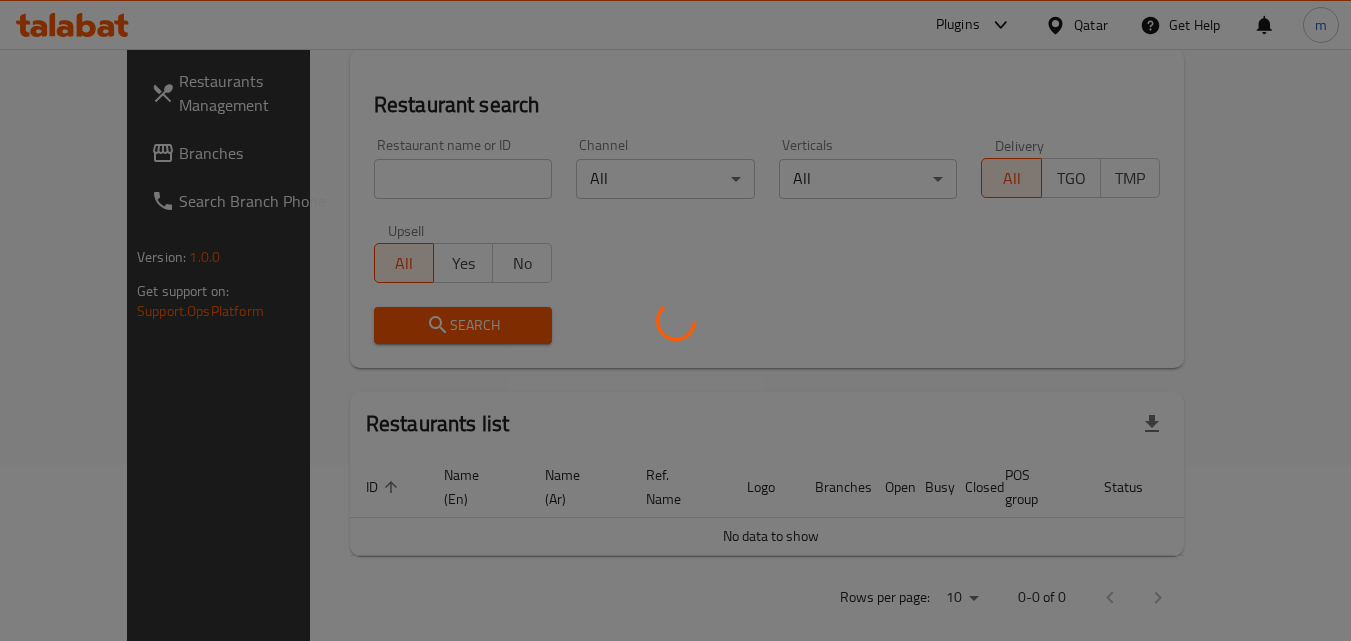 scroll, scrollTop: 200, scrollLeft: 0, axis: vertical 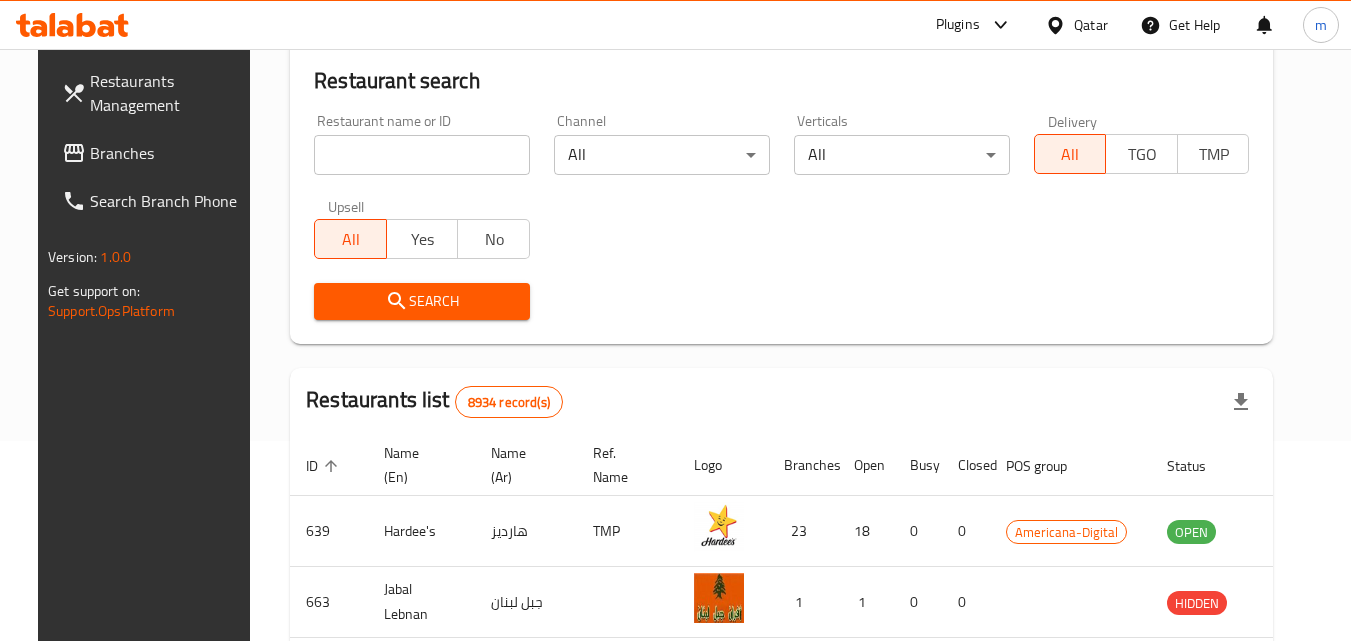 click on "Branches" at bounding box center [169, 153] 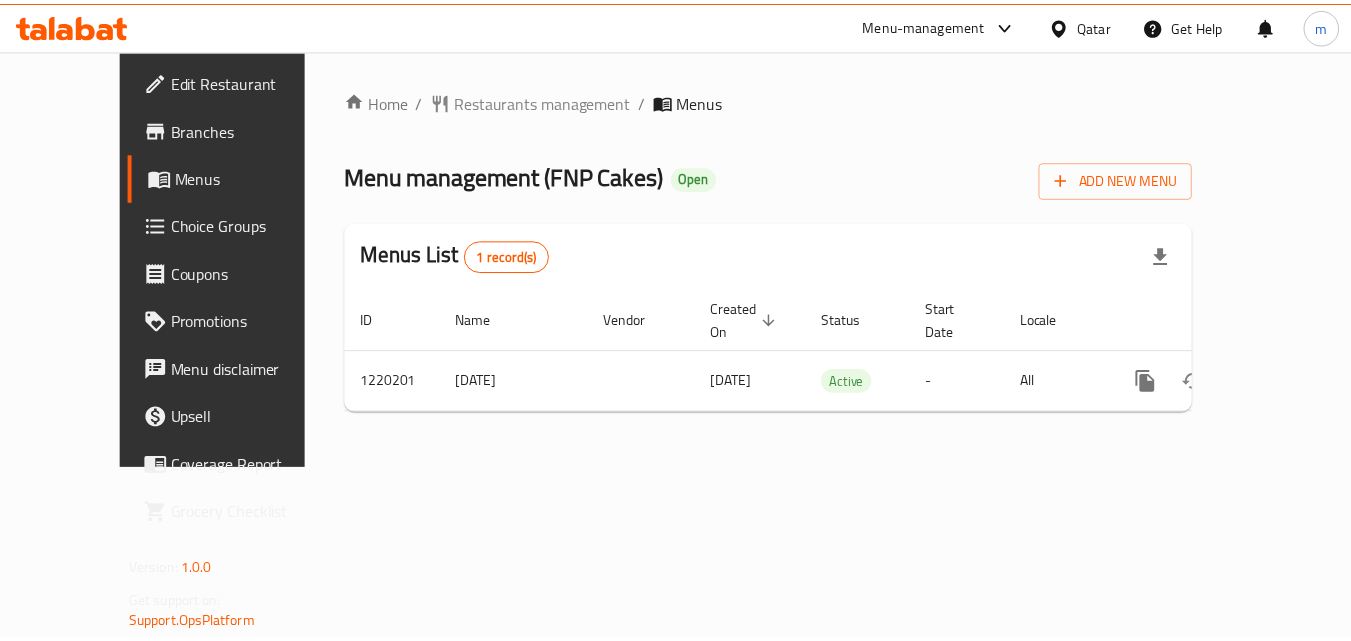 scroll, scrollTop: 0, scrollLeft: 0, axis: both 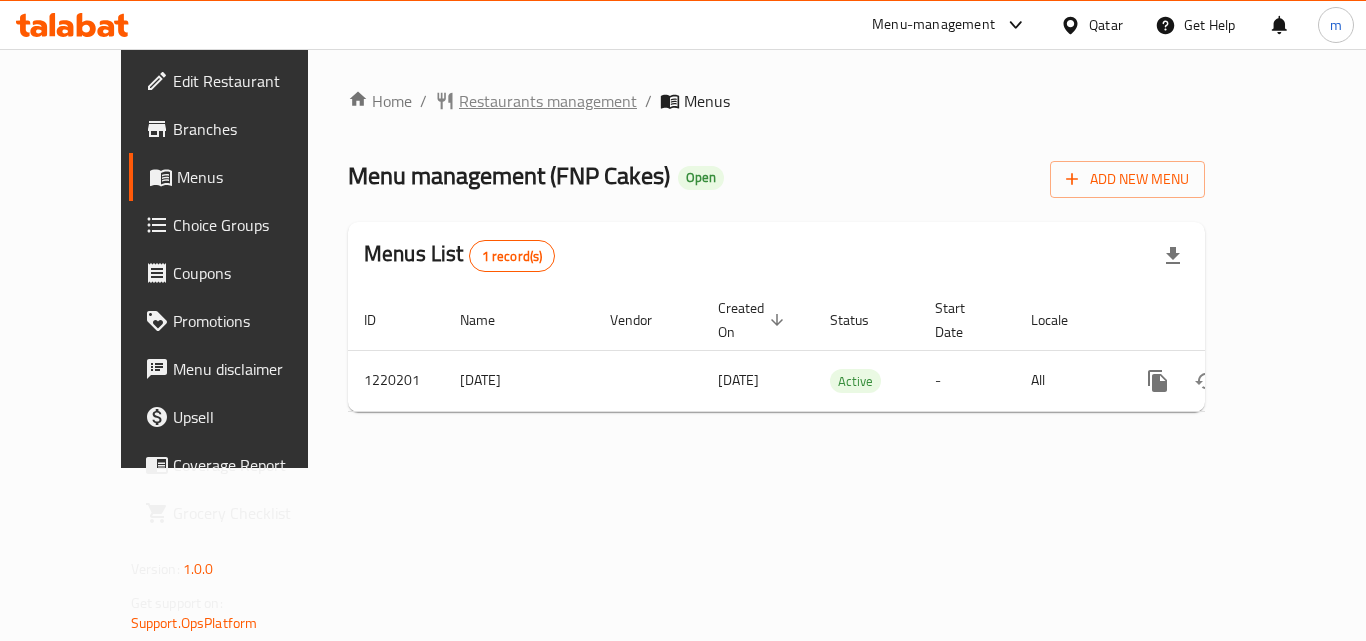 click on "Restaurants management" at bounding box center (548, 101) 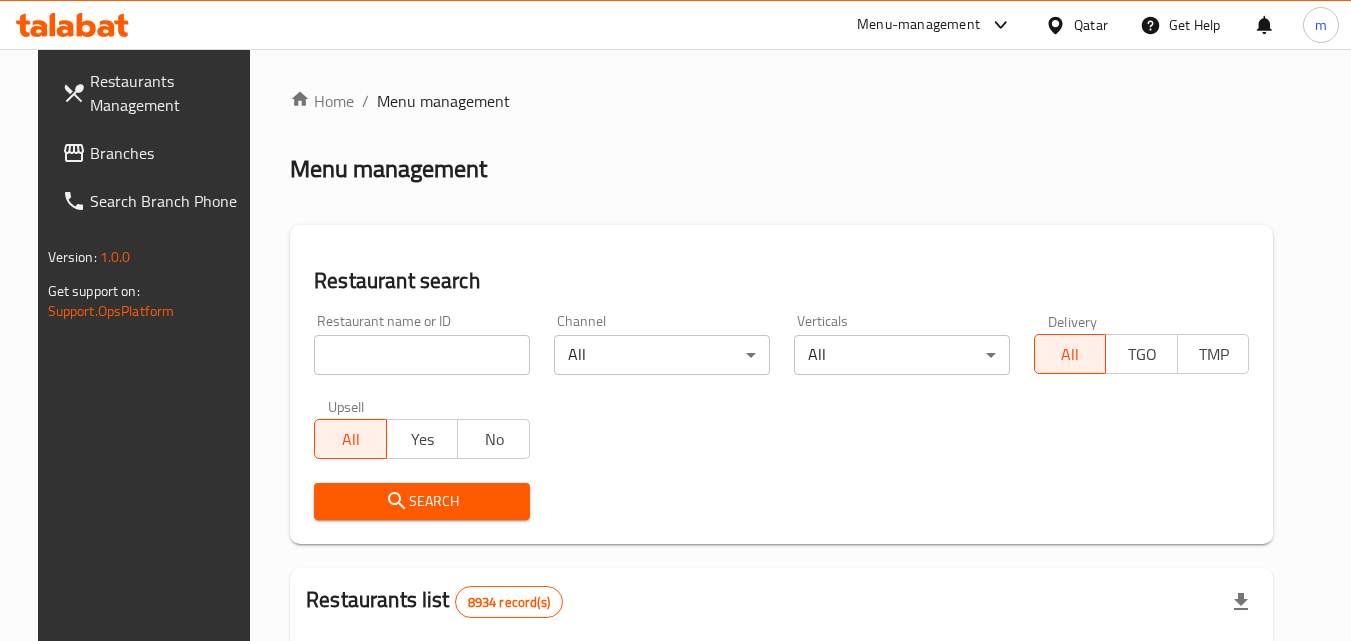 click at bounding box center (422, 355) 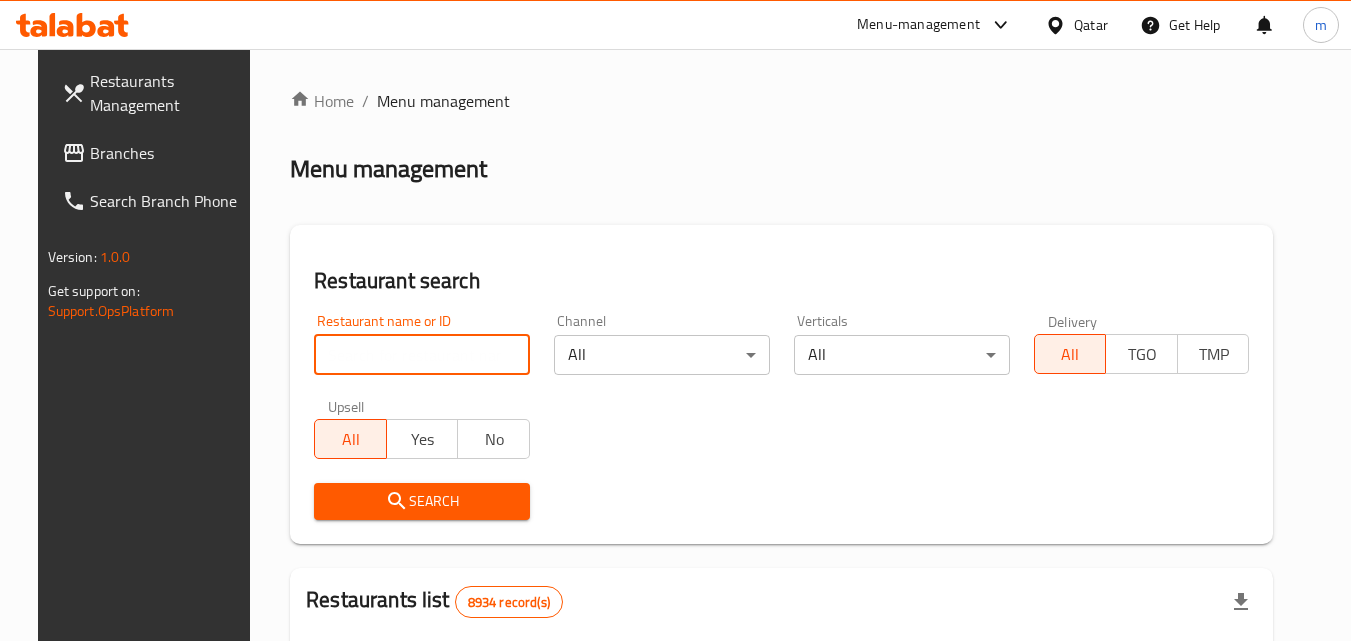 paste on "673248" 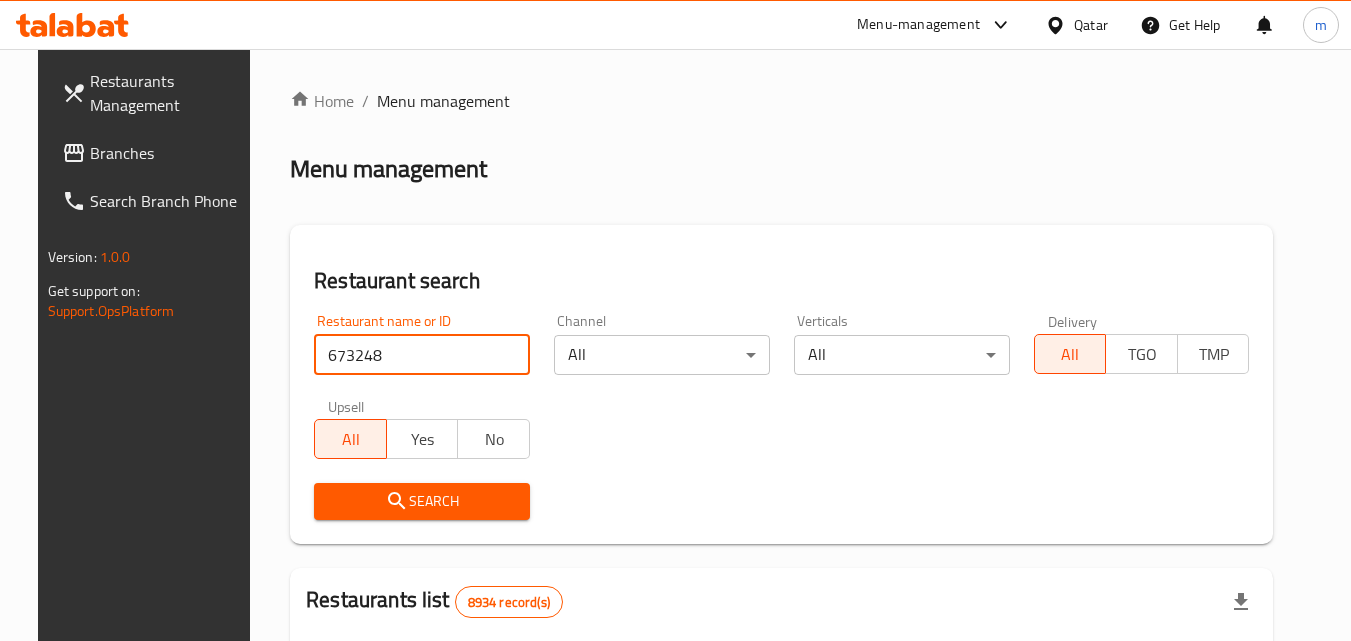 type on "673248" 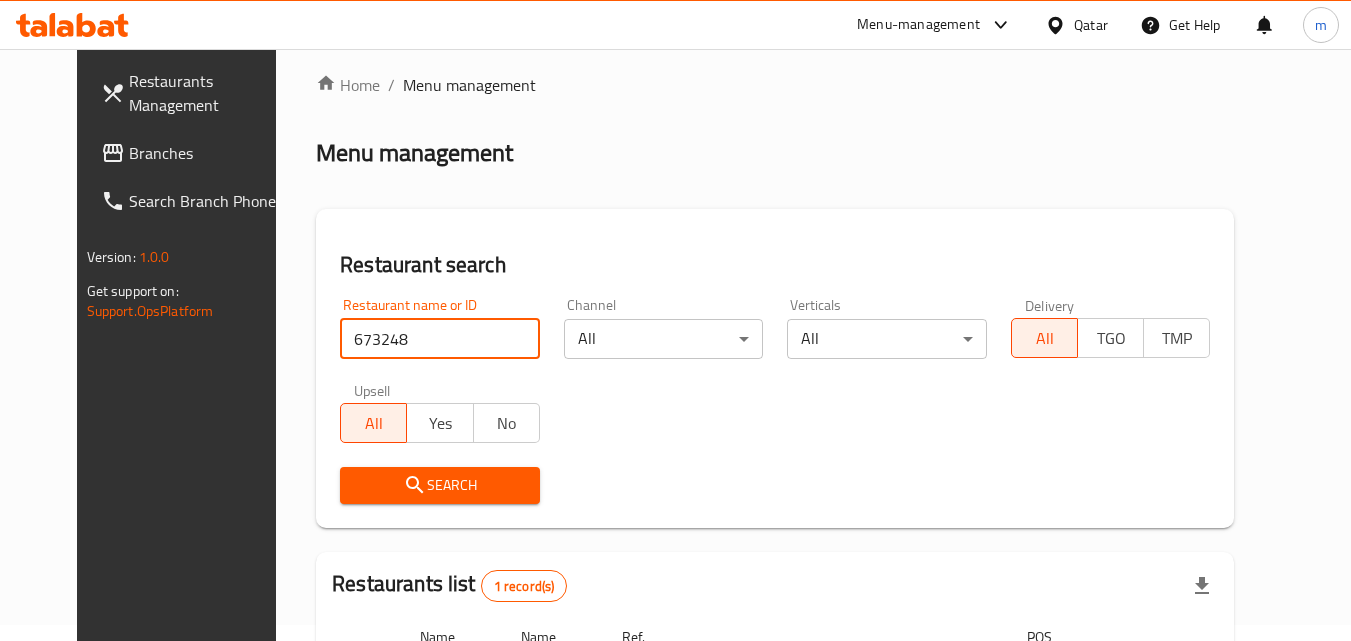 scroll, scrollTop: 0, scrollLeft: 0, axis: both 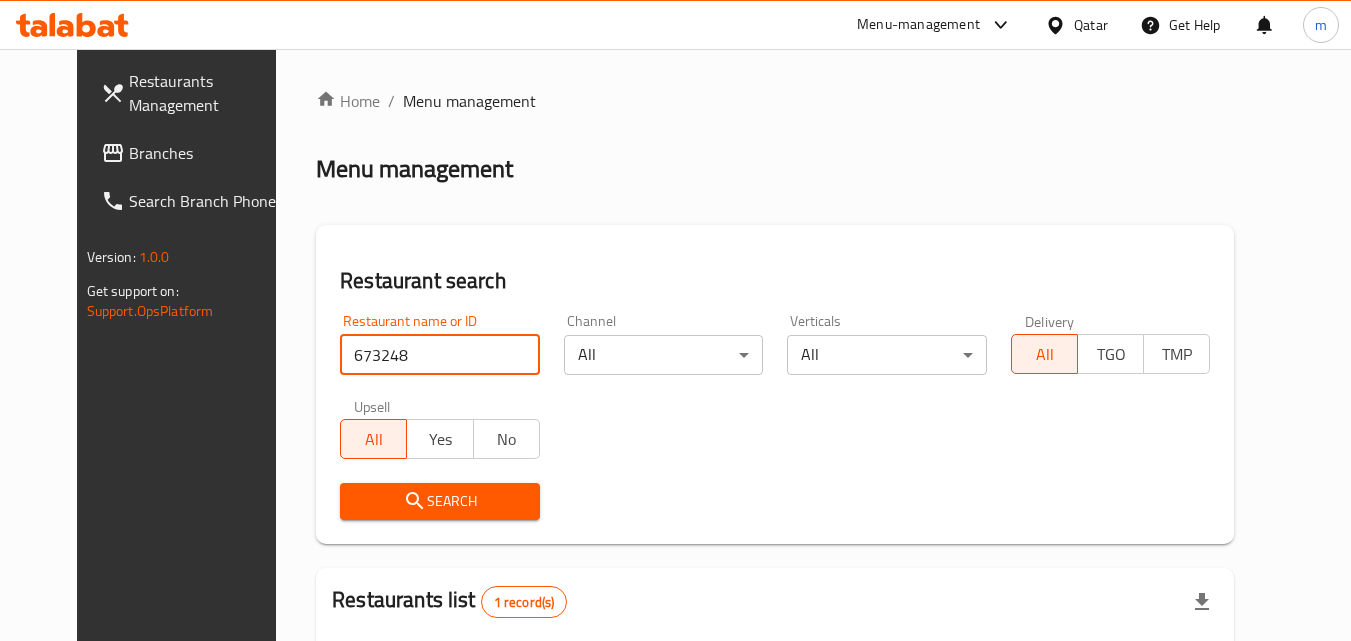 click on "Qatar" at bounding box center (1091, 25) 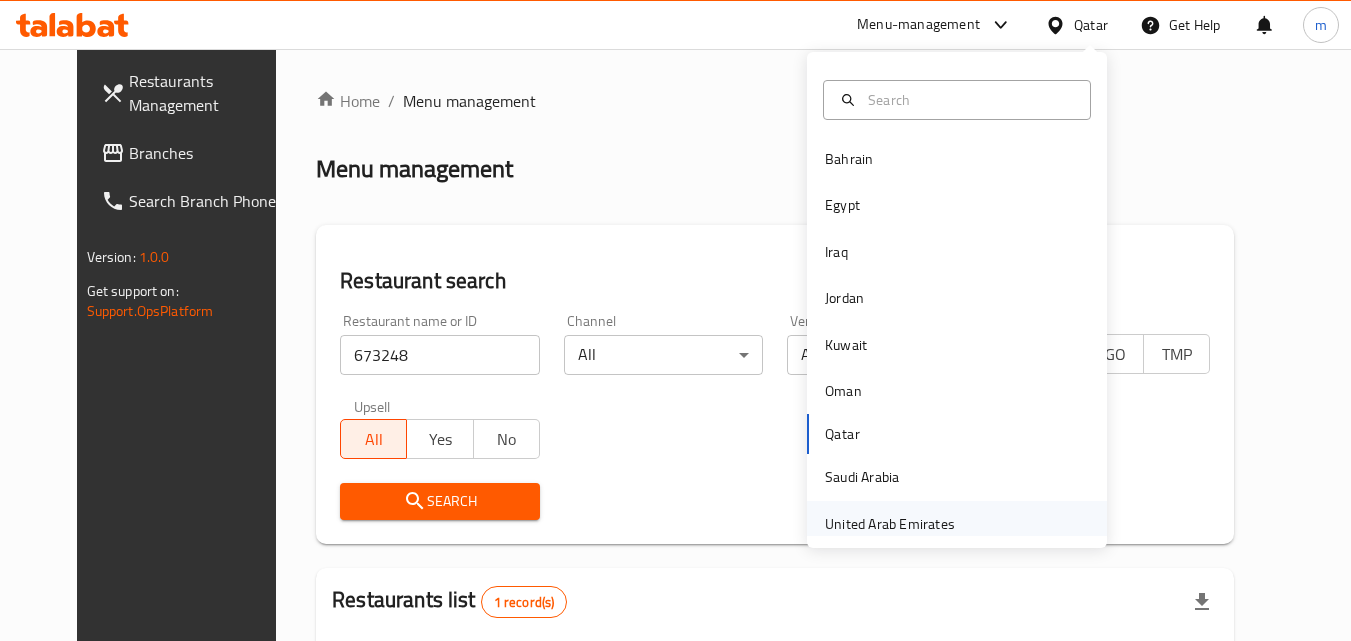 click on "United Arab Emirates" at bounding box center (890, 524) 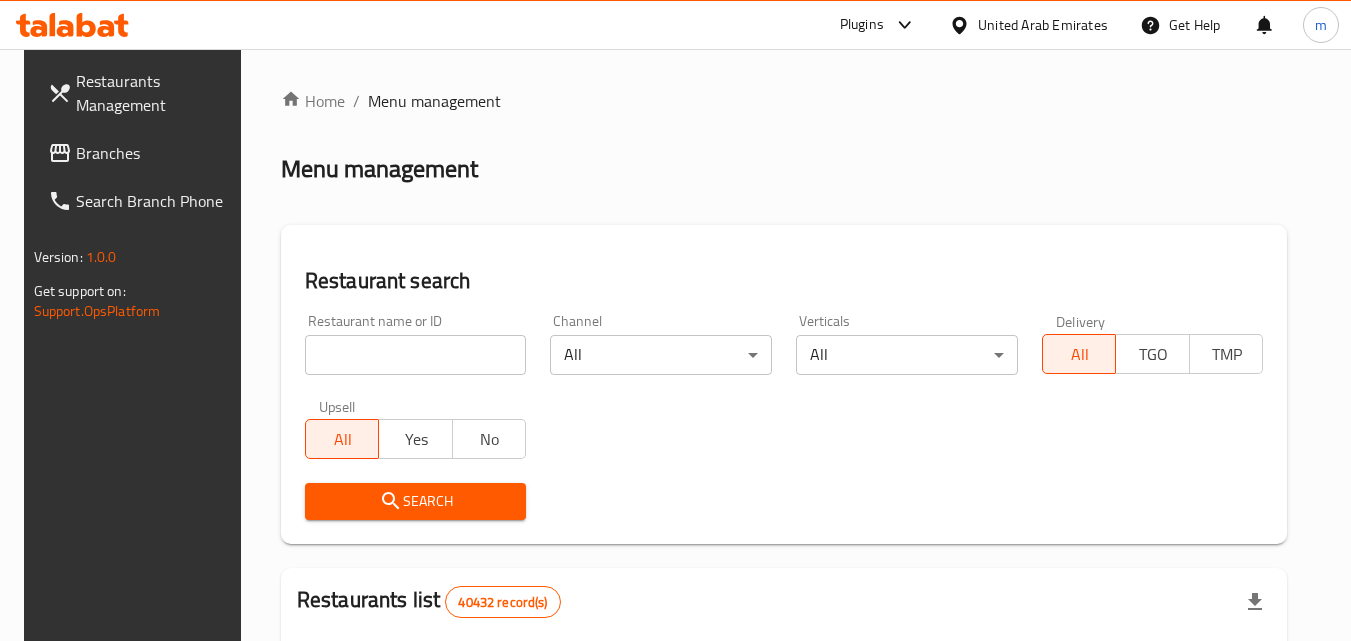 click on "Branches" at bounding box center (155, 153) 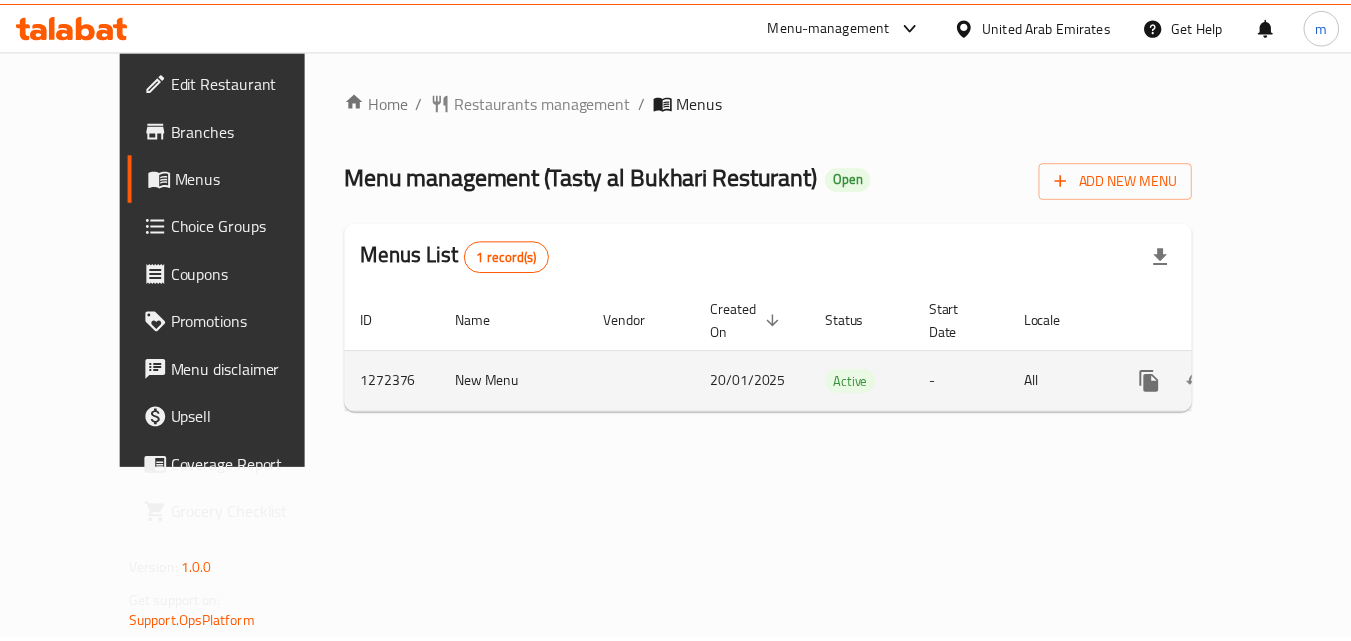 scroll, scrollTop: 0, scrollLeft: 0, axis: both 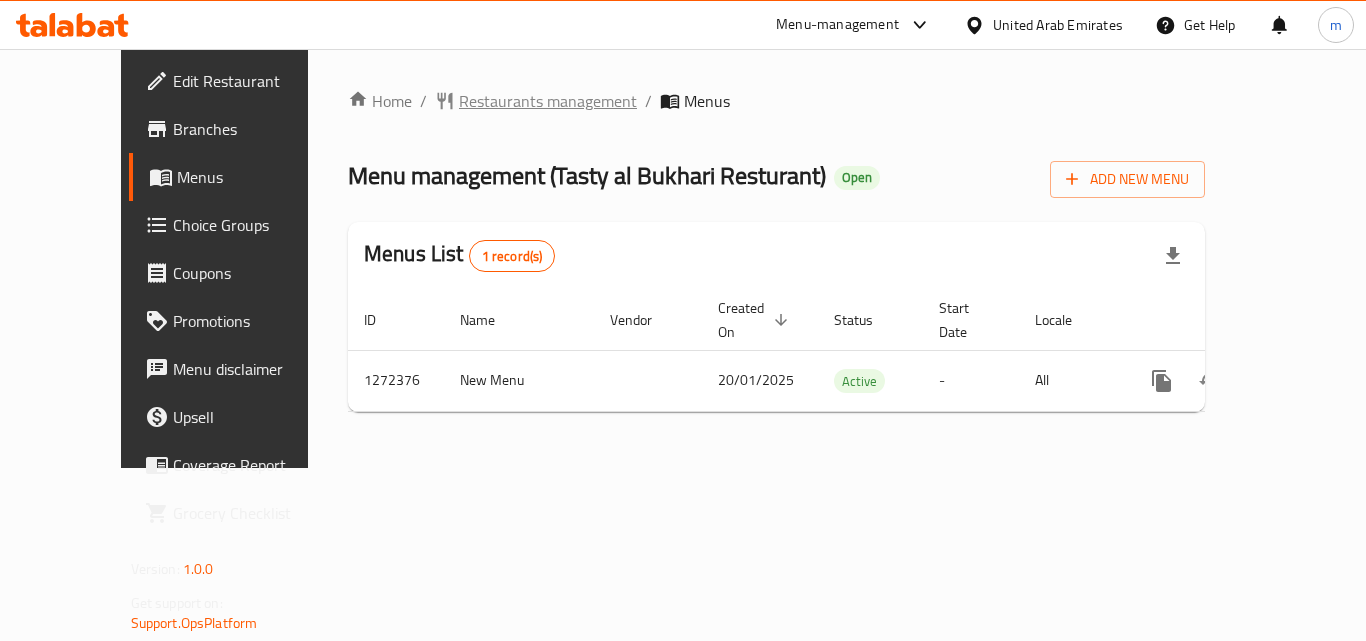 click on "Restaurants management" at bounding box center (548, 101) 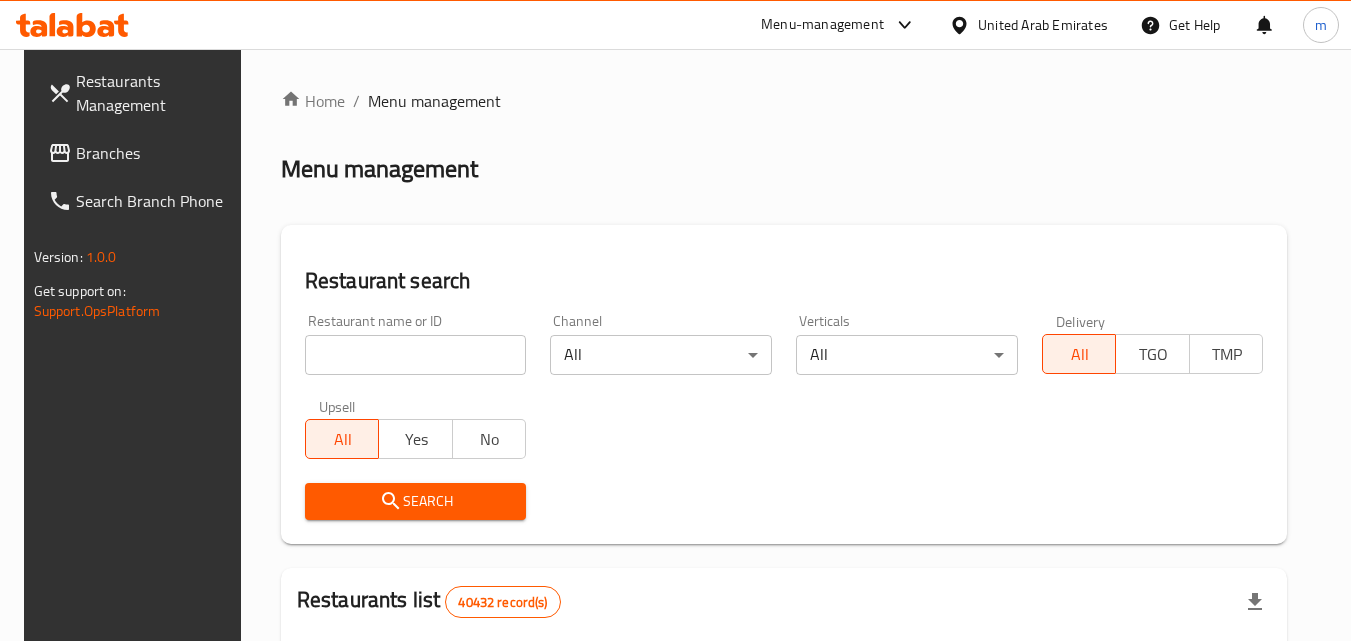 click at bounding box center [416, 355] 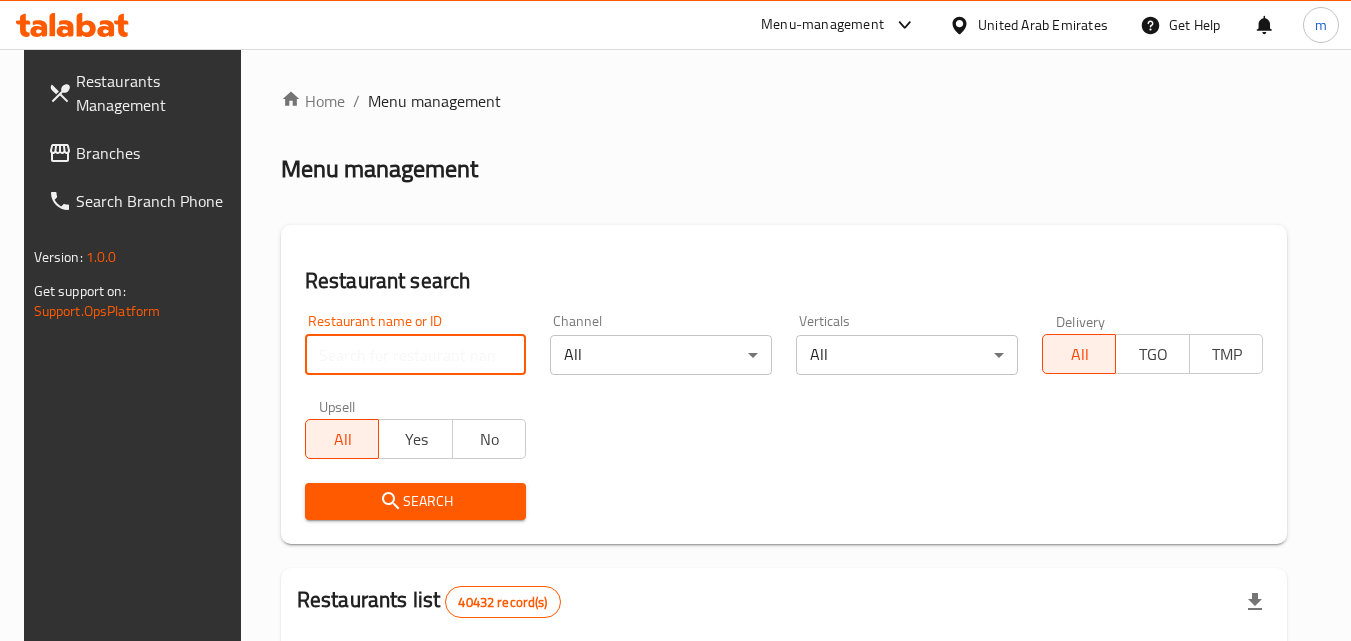 paste on "690262" 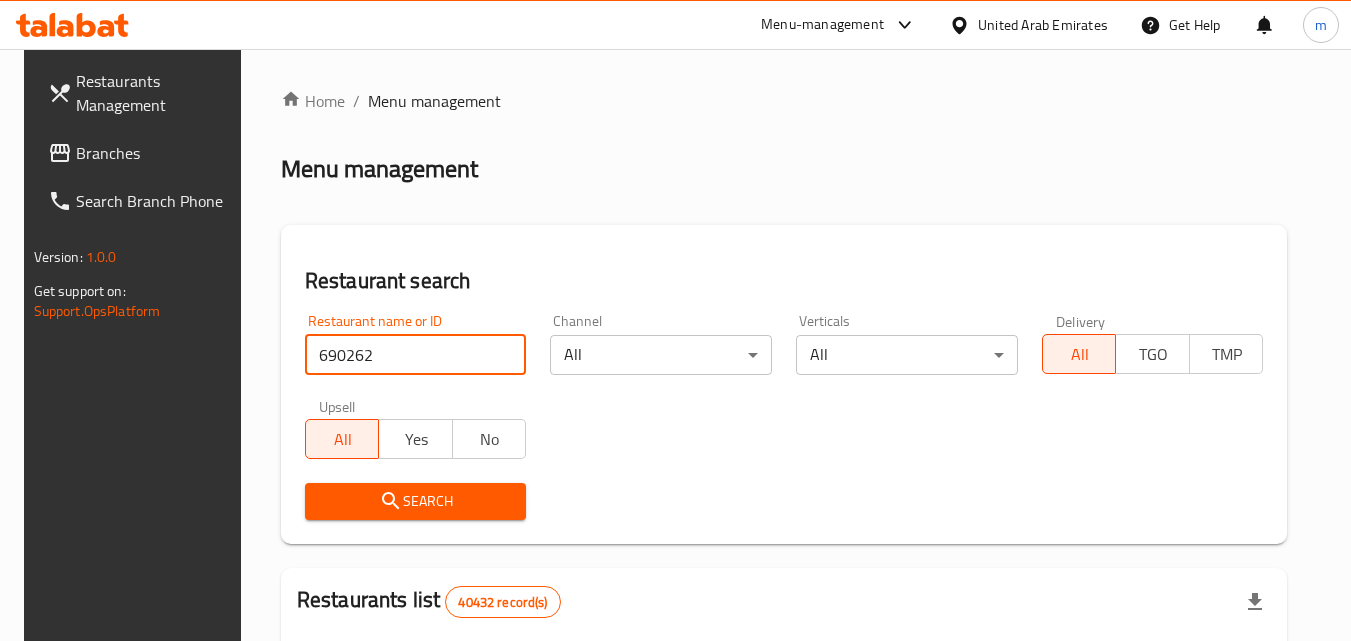type on "690262" 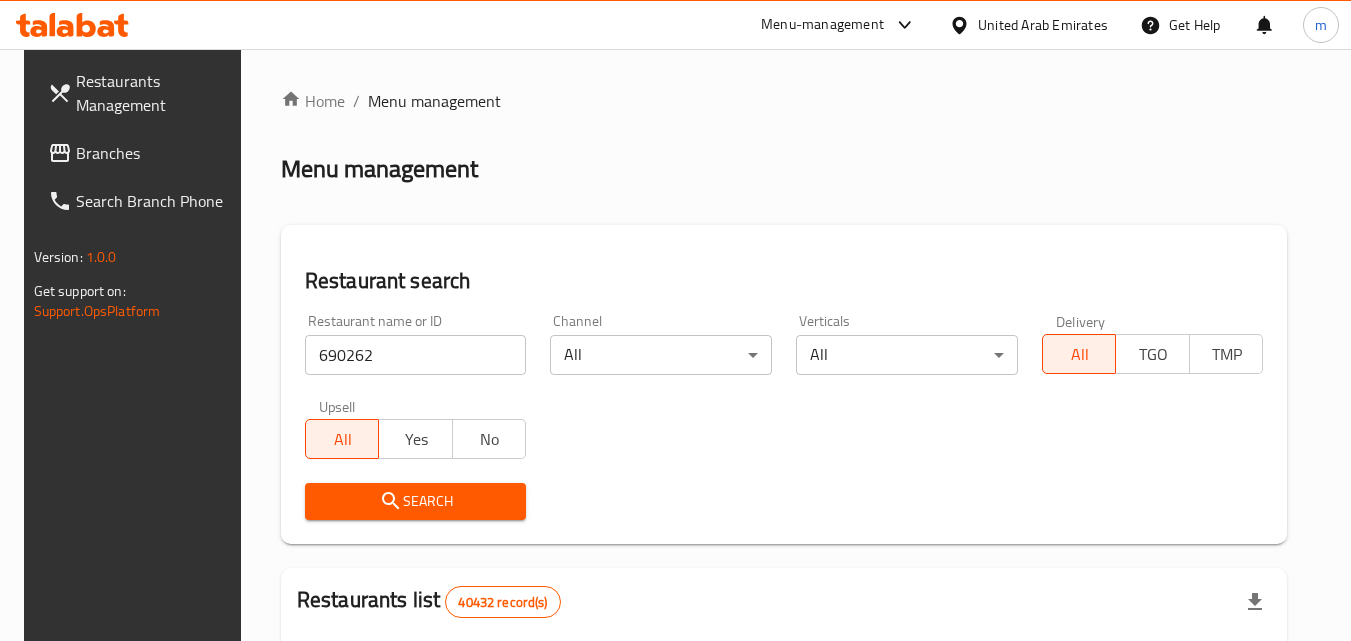 click on "Search" at bounding box center (416, 501) 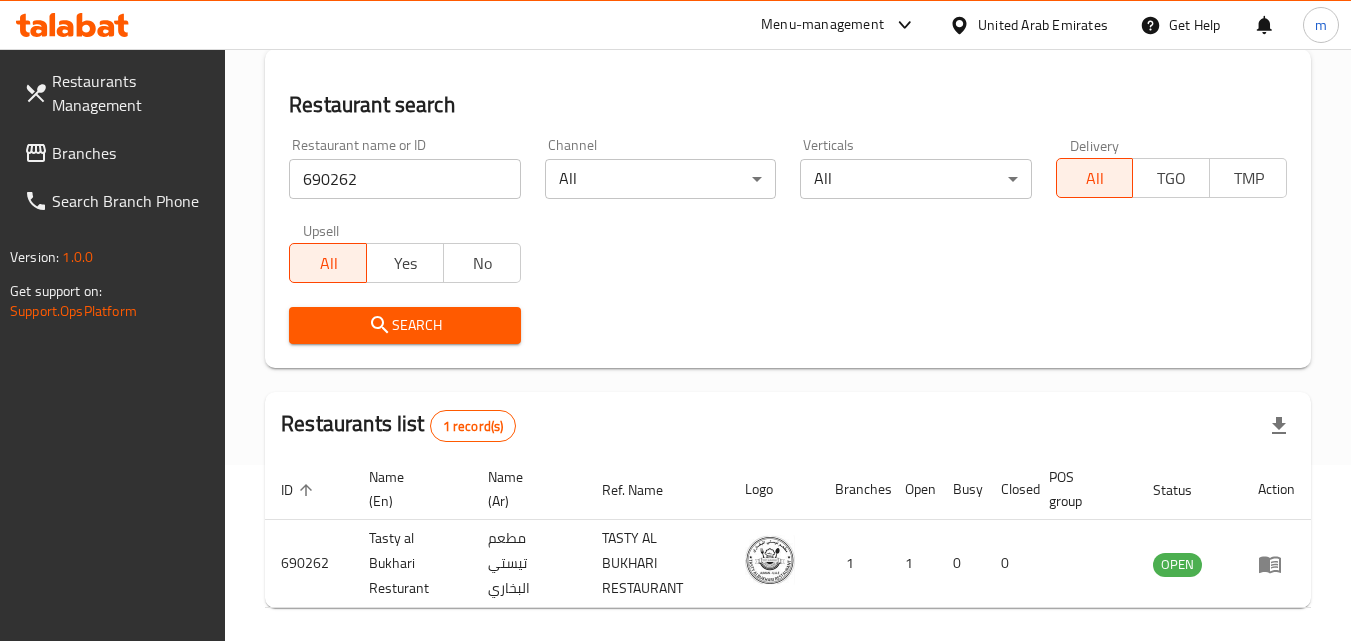 scroll, scrollTop: 200, scrollLeft: 0, axis: vertical 